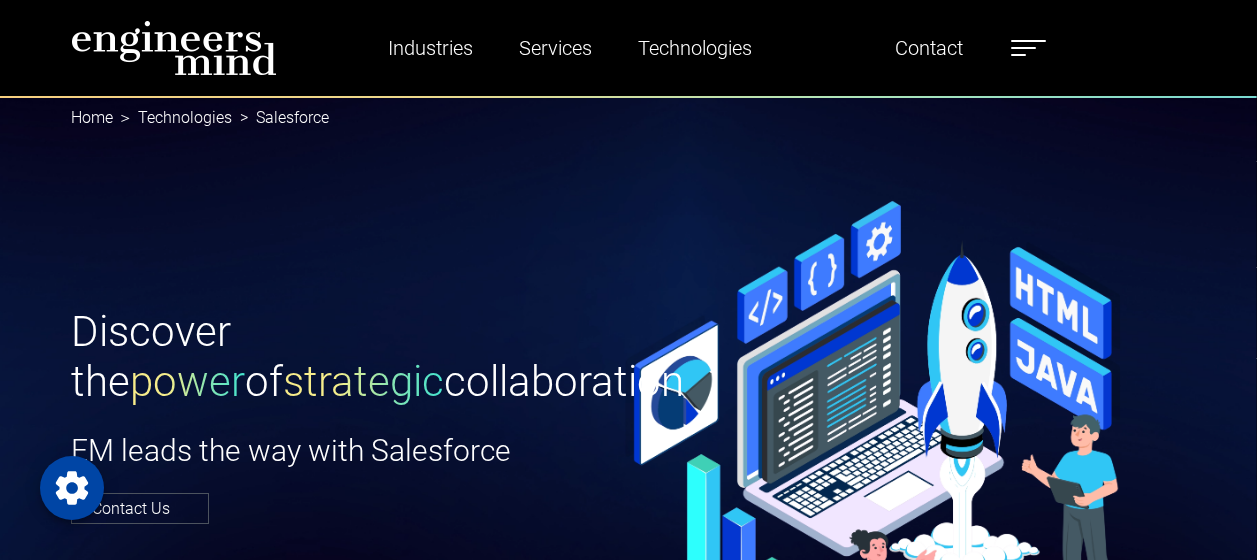 scroll, scrollTop: 5376, scrollLeft: 0, axis: vertical 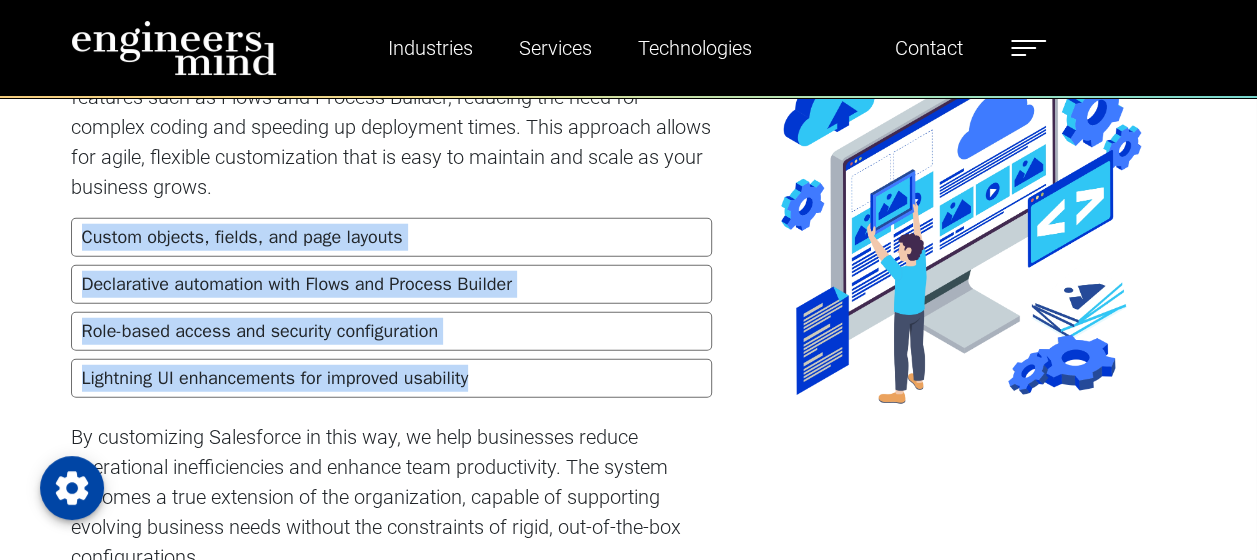 drag, startPoint x: 77, startPoint y: 232, endPoint x: 495, endPoint y: 377, distance: 442.4353 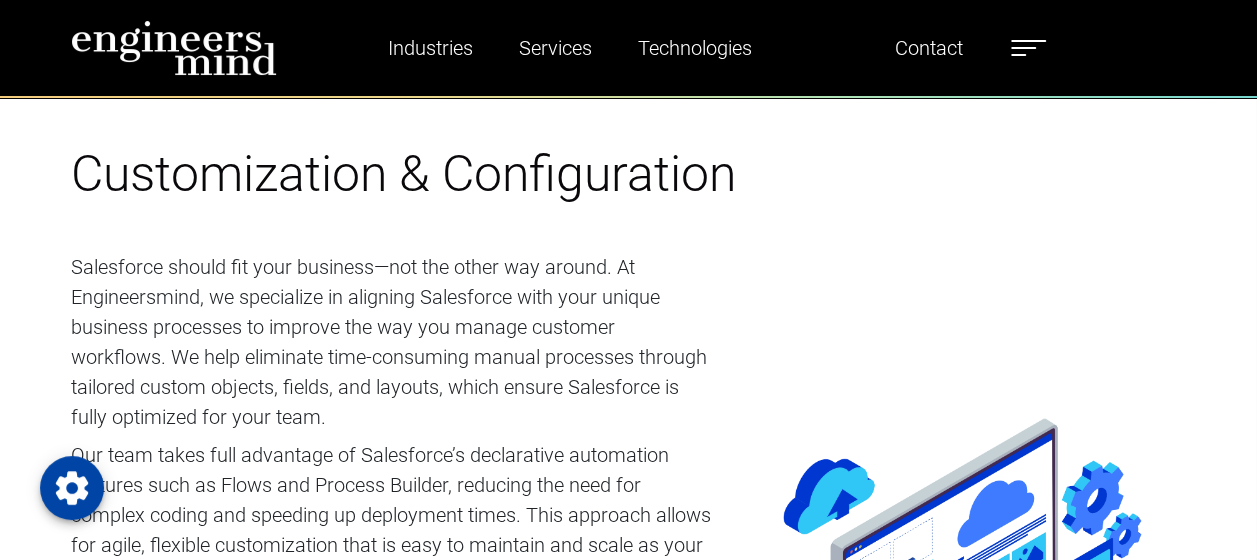 scroll, scrollTop: 2000, scrollLeft: 0, axis: vertical 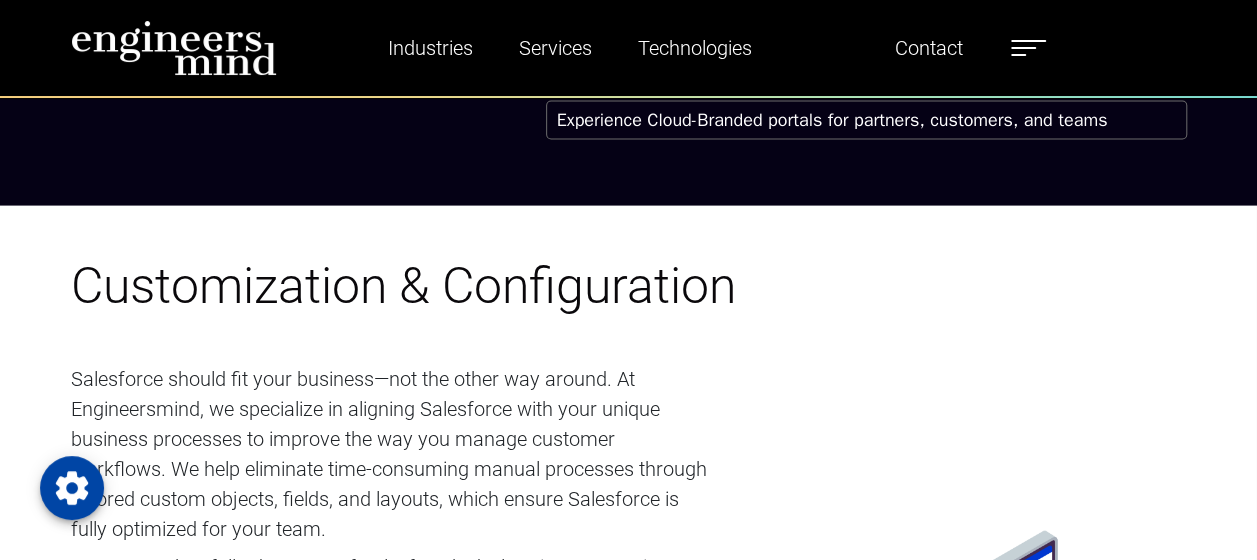 click on "Customization & Configuration" at bounding box center (403, 286) 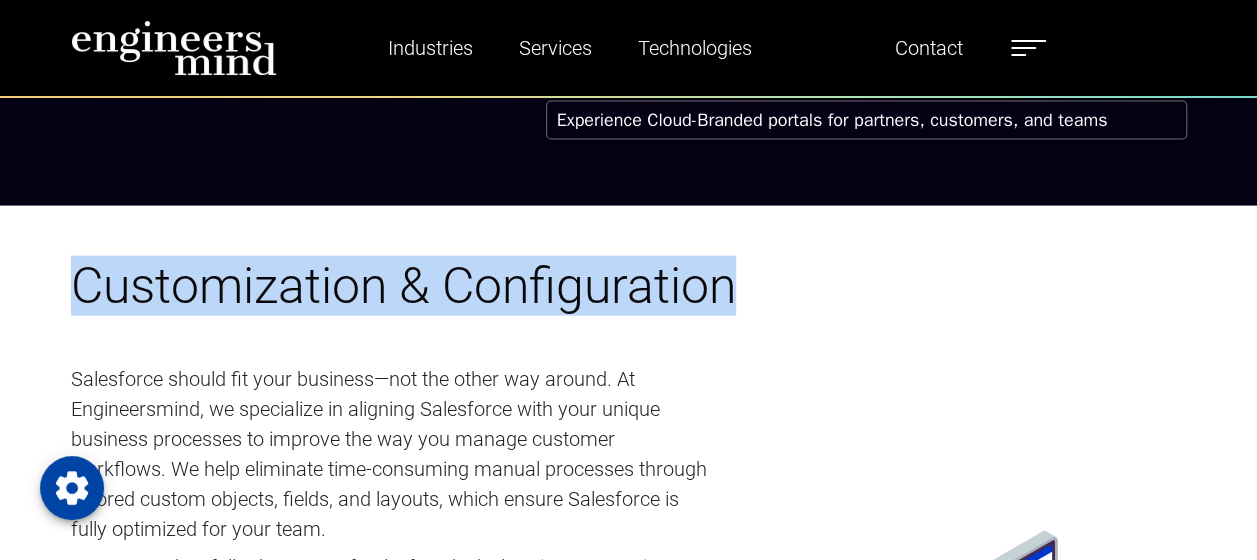drag, startPoint x: 69, startPoint y: 277, endPoint x: 744, endPoint y: 286, distance: 675.06 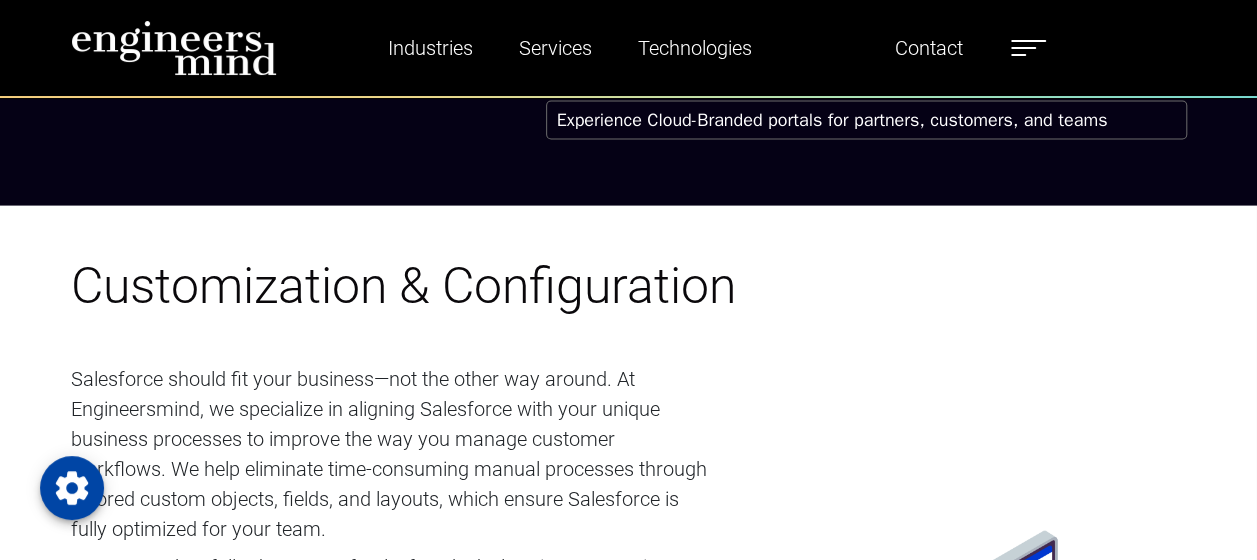 click on "Salesforce should fit your business—not the other way around. At Engineersmind, we specialize in aligning Salesforce with your unique business processes to improve the way you manage customer workflows. We help eliminate time-consuming manual processes through tailored custom objects, fields, and layouts, which ensure Salesforce is fully optimized for your team." at bounding box center (391, 454) 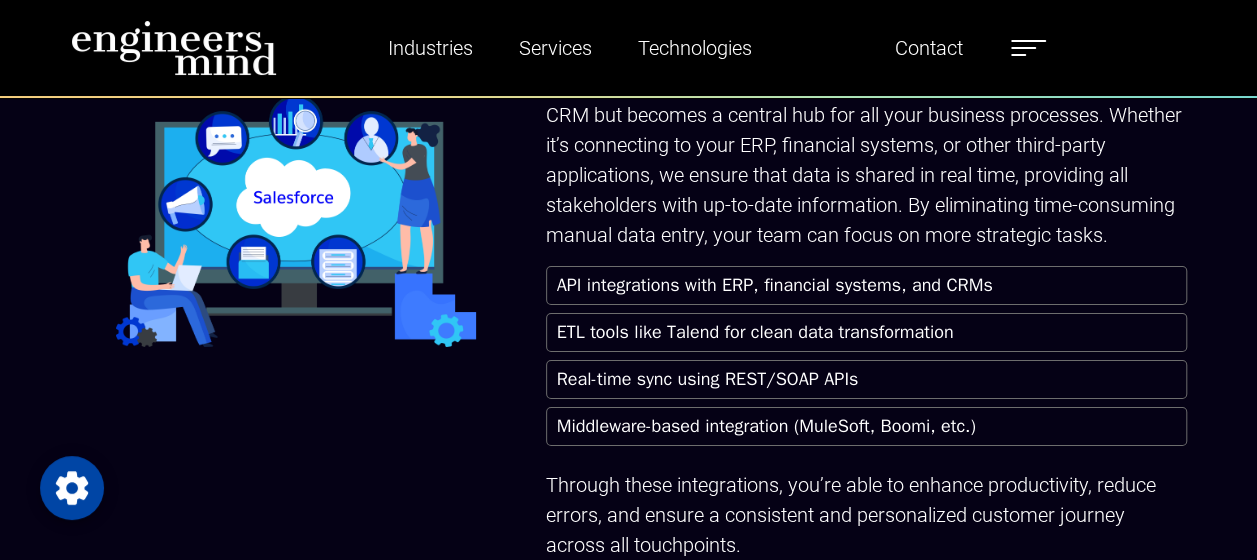 scroll, scrollTop: 3400, scrollLeft: 0, axis: vertical 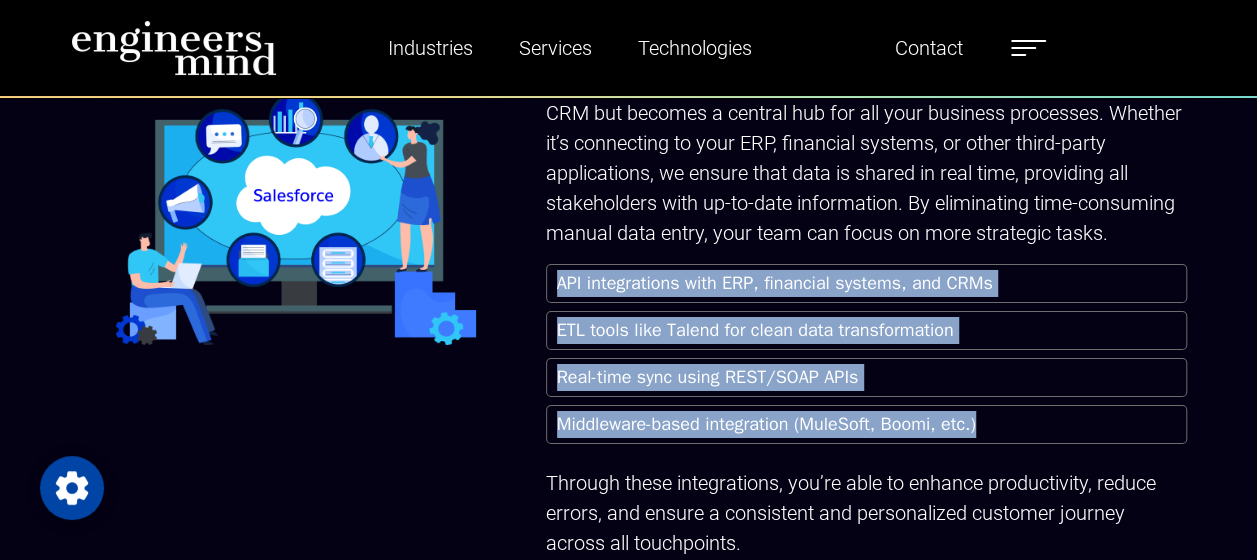 drag, startPoint x: 556, startPoint y: 273, endPoint x: 997, endPoint y: 414, distance: 462.99243 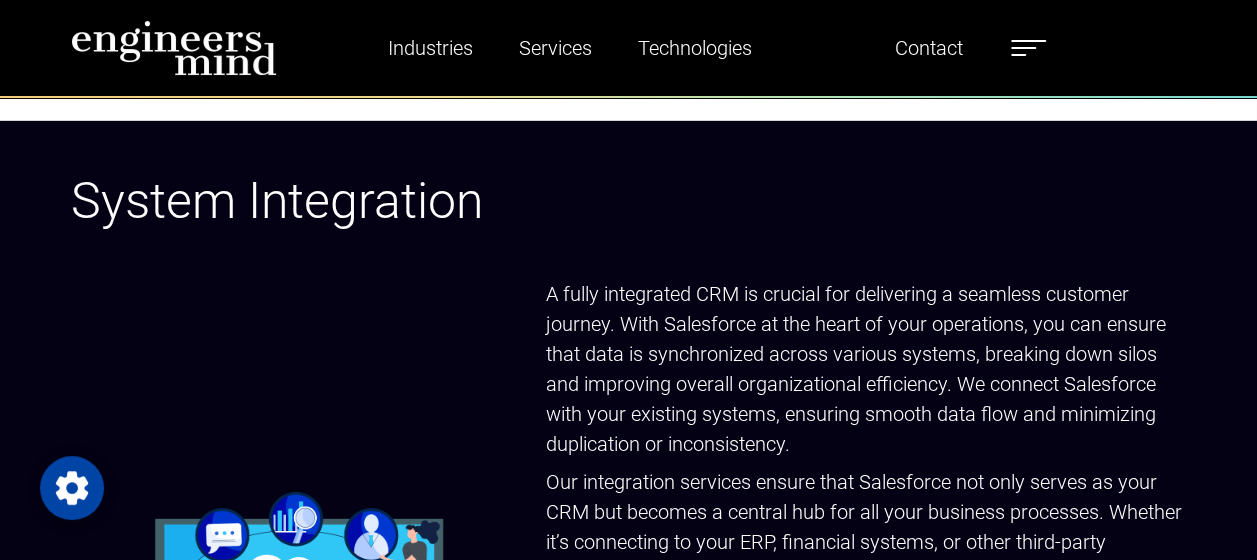 scroll, scrollTop: 3000, scrollLeft: 0, axis: vertical 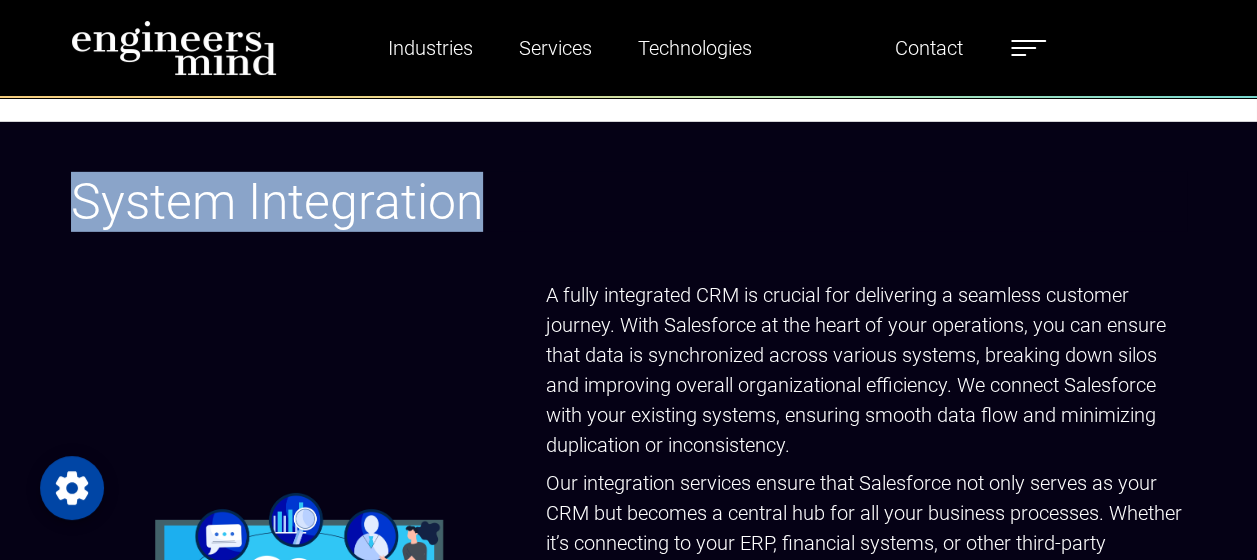 drag, startPoint x: 76, startPoint y: 200, endPoint x: 488, endPoint y: 190, distance: 412.12134 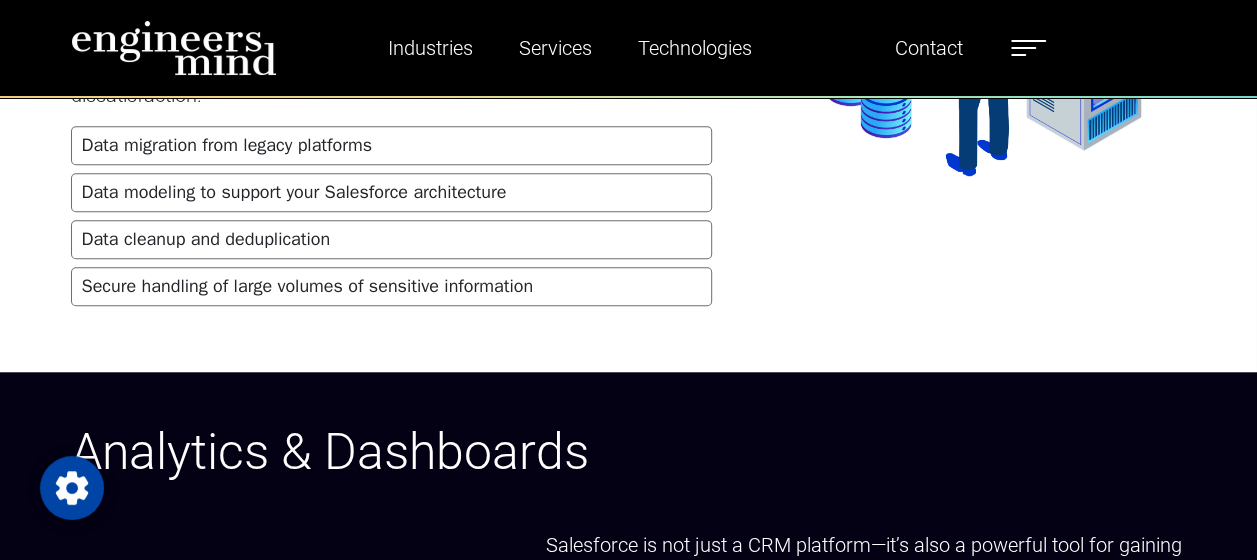 scroll, scrollTop: 4500, scrollLeft: 0, axis: vertical 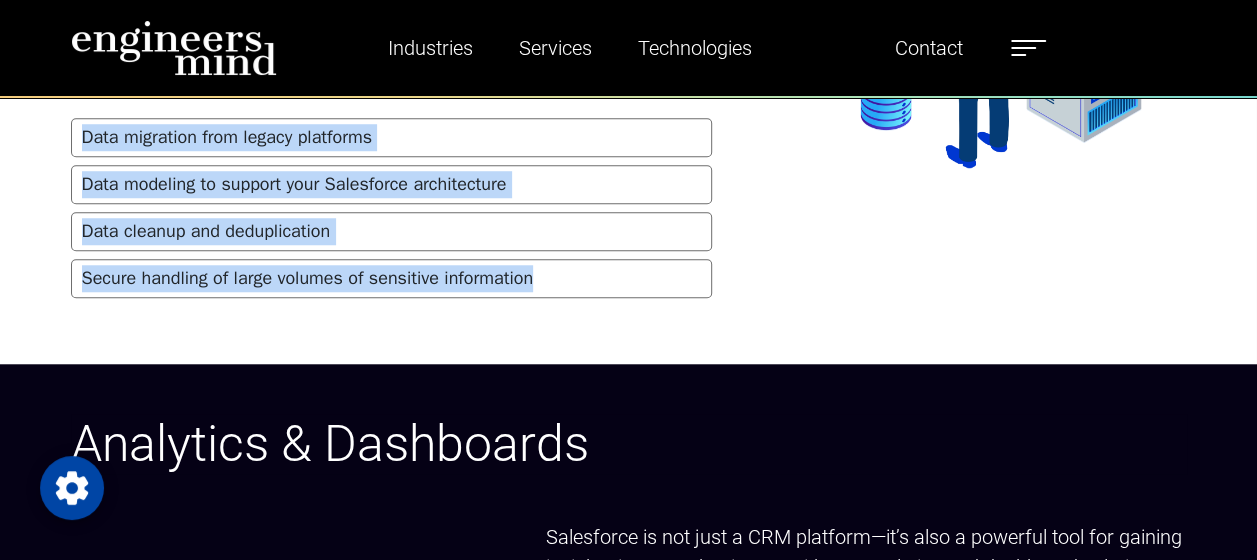 drag, startPoint x: 83, startPoint y: 125, endPoint x: 547, endPoint y: 254, distance: 481.5984 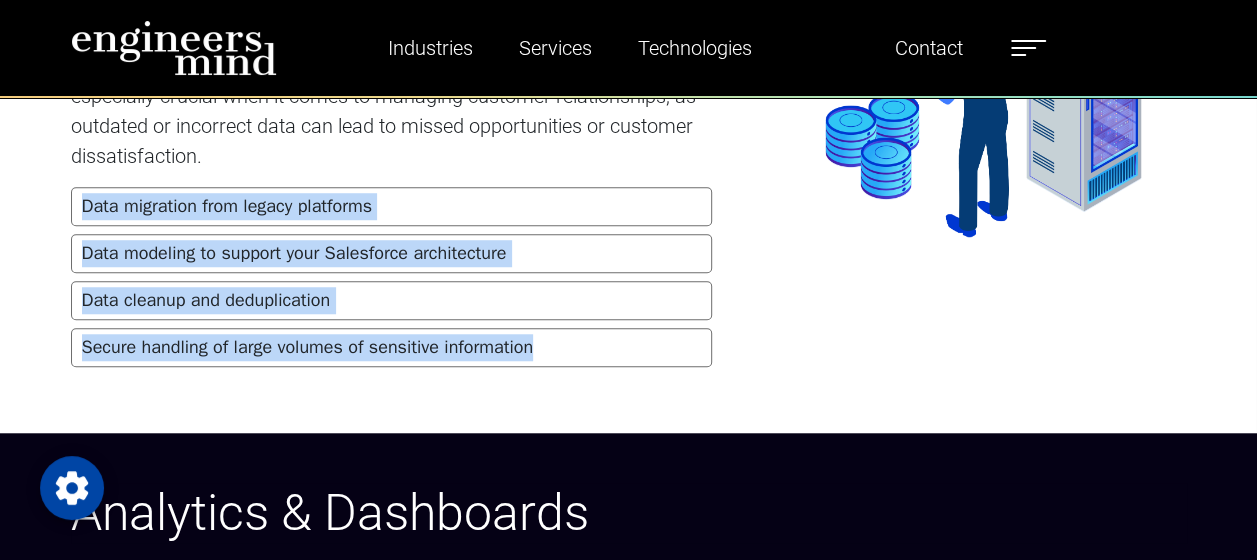 scroll, scrollTop: 4400, scrollLeft: 0, axis: vertical 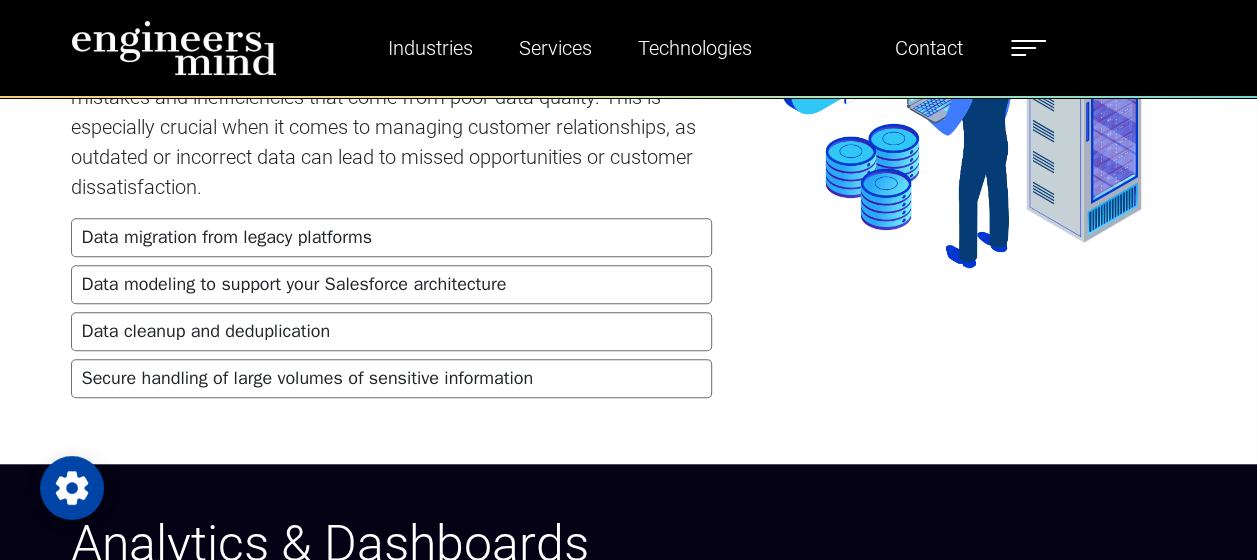 click at bounding box center [961, 90] 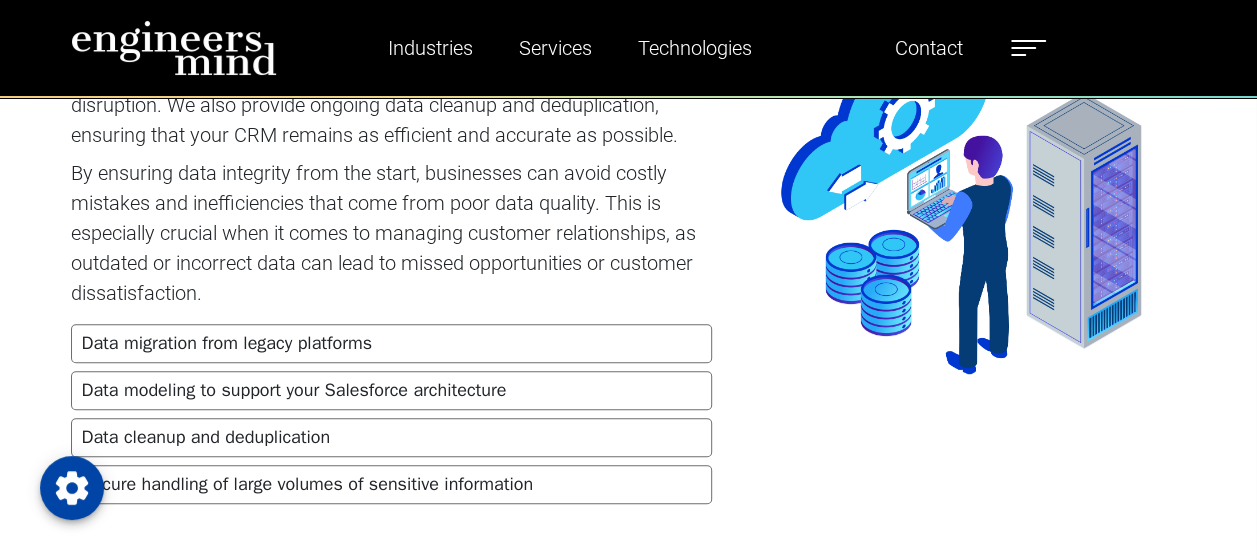 scroll, scrollTop: 3900, scrollLeft: 0, axis: vertical 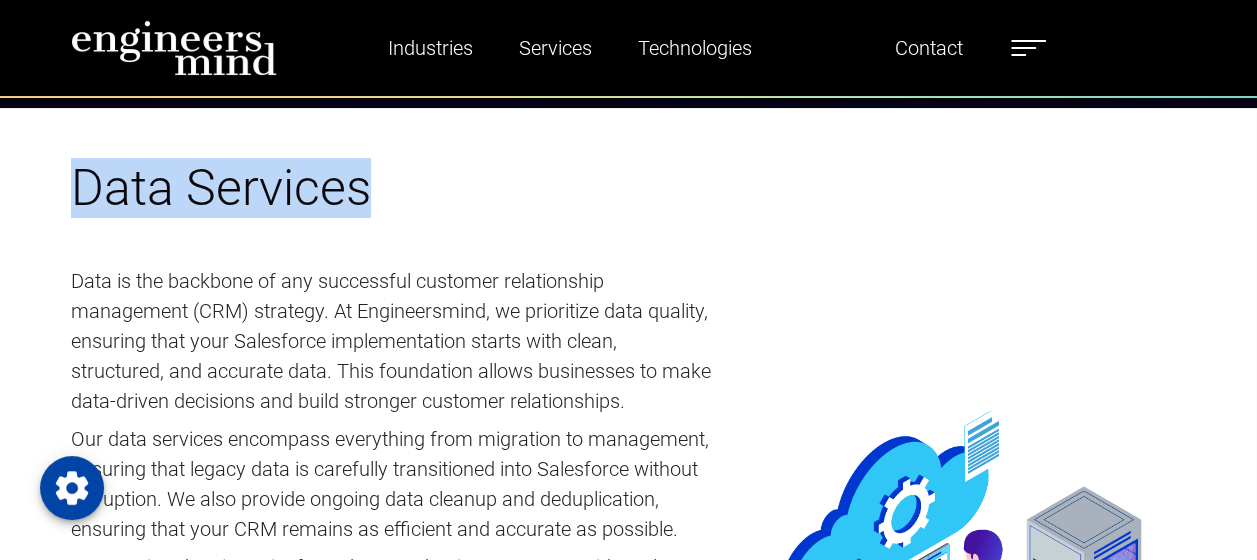 drag, startPoint x: 79, startPoint y: 187, endPoint x: 393, endPoint y: 178, distance: 314.12897 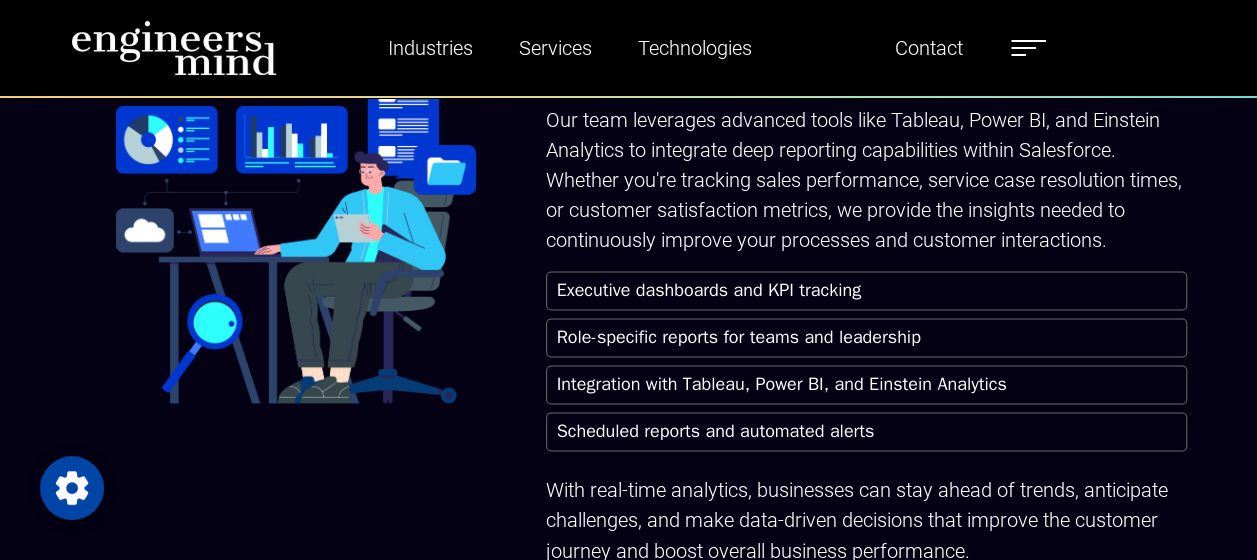 scroll, scrollTop: 5100, scrollLeft: 0, axis: vertical 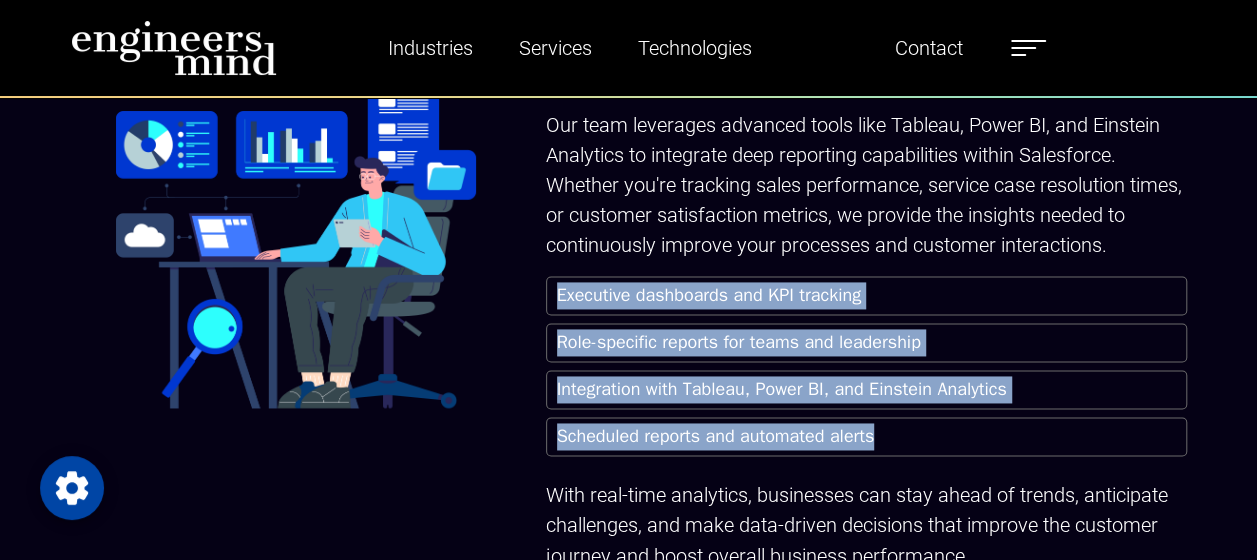 drag, startPoint x: 550, startPoint y: 282, endPoint x: 906, endPoint y: 437, distance: 388.27954 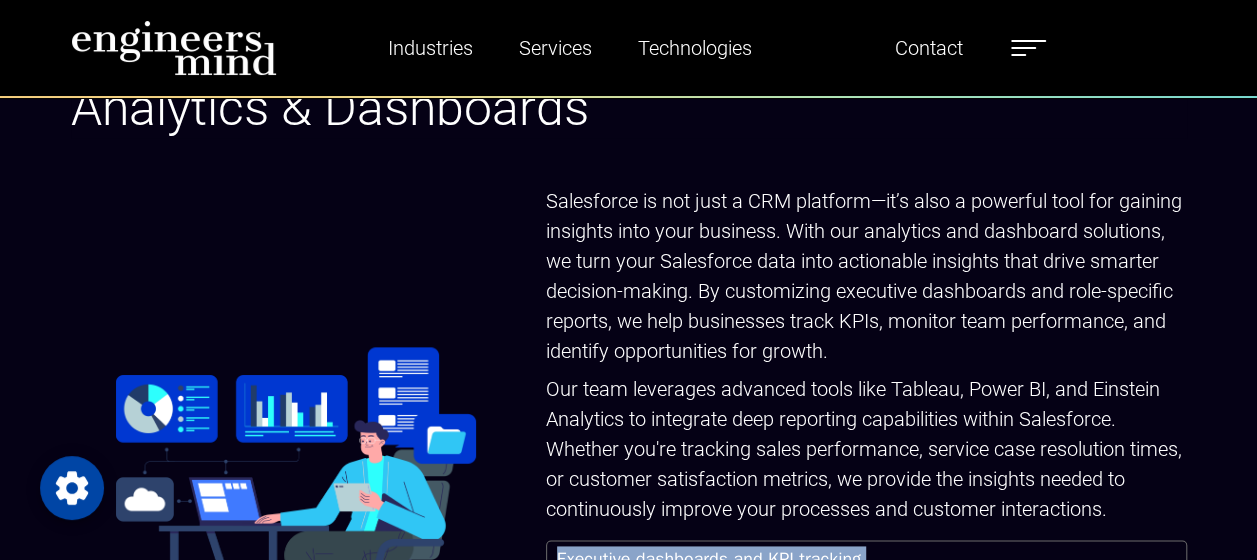 scroll, scrollTop: 4800, scrollLeft: 0, axis: vertical 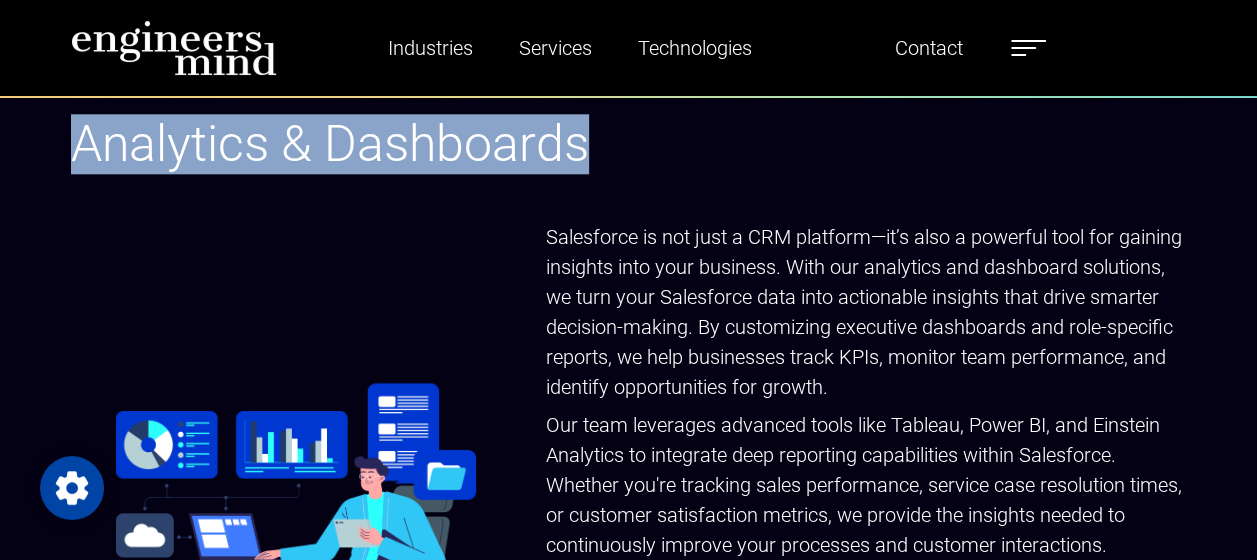 drag, startPoint x: 80, startPoint y: 138, endPoint x: 597, endPoint y: 147, distance: 517.0783 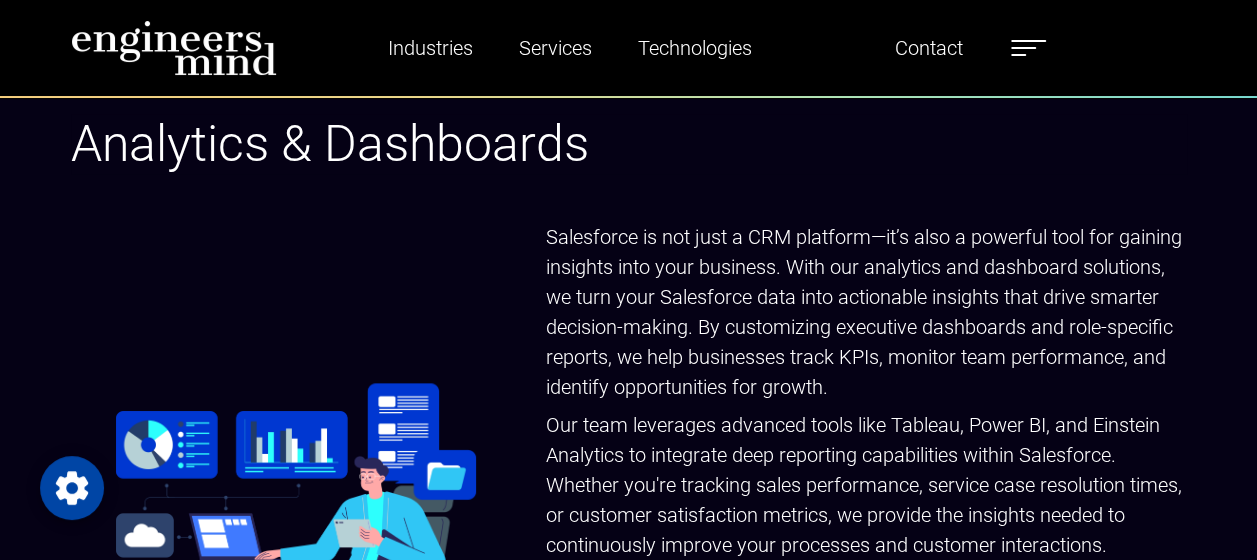 click at bounding box center (296, 546) 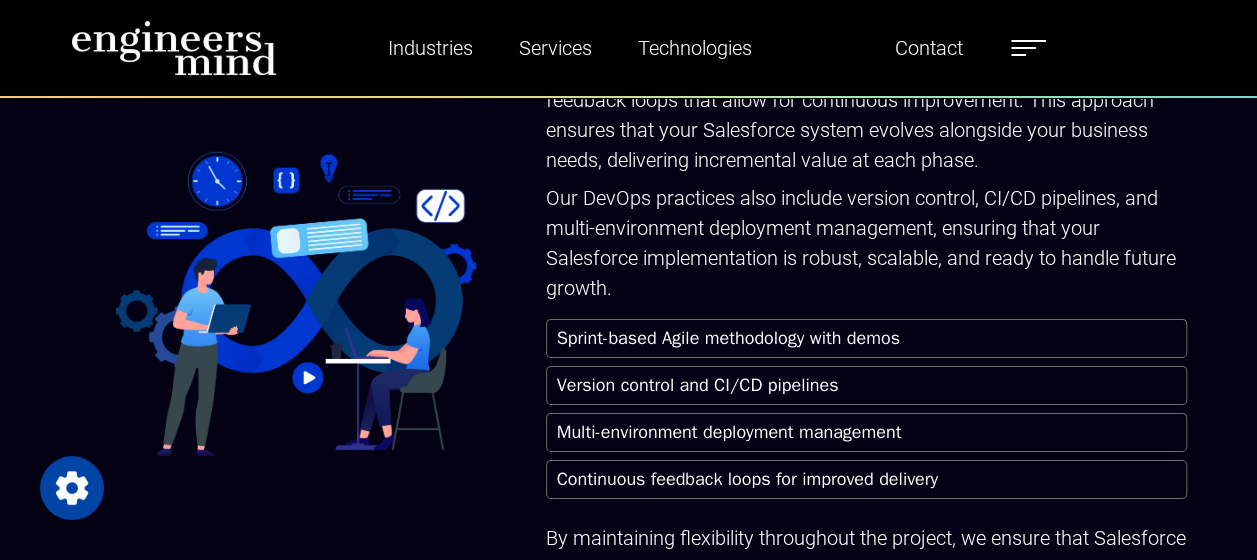 scroll, scrollTop: 6800, scrollLeft: 0, axis: vertical 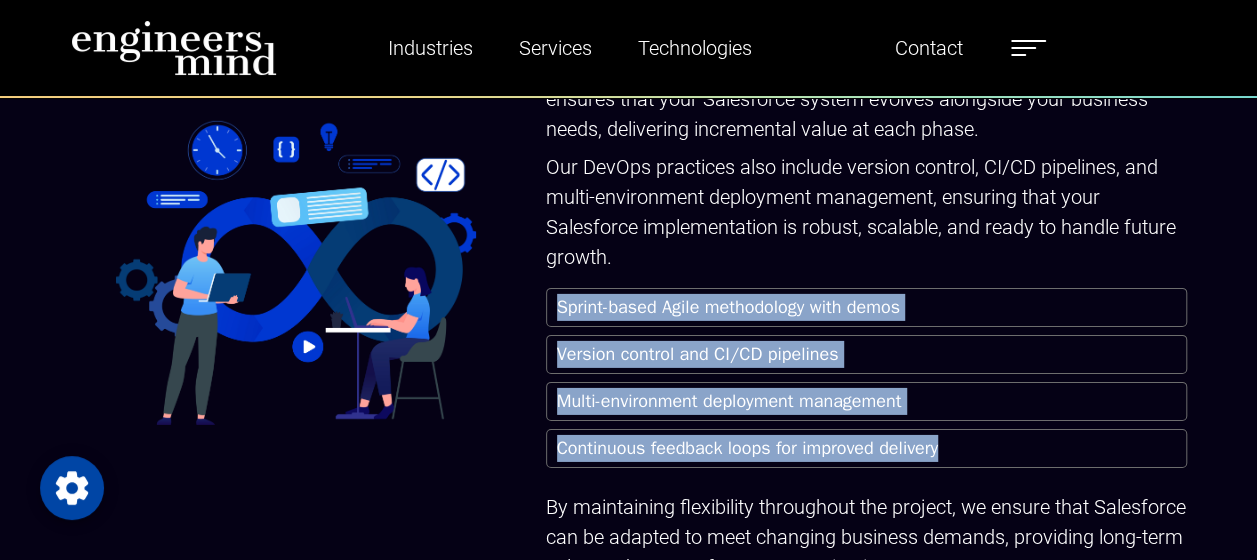drag, startPoint x: 533, startPoint y: 272, endPoint x: 970, endPoint y: 435, distance: 466.4097 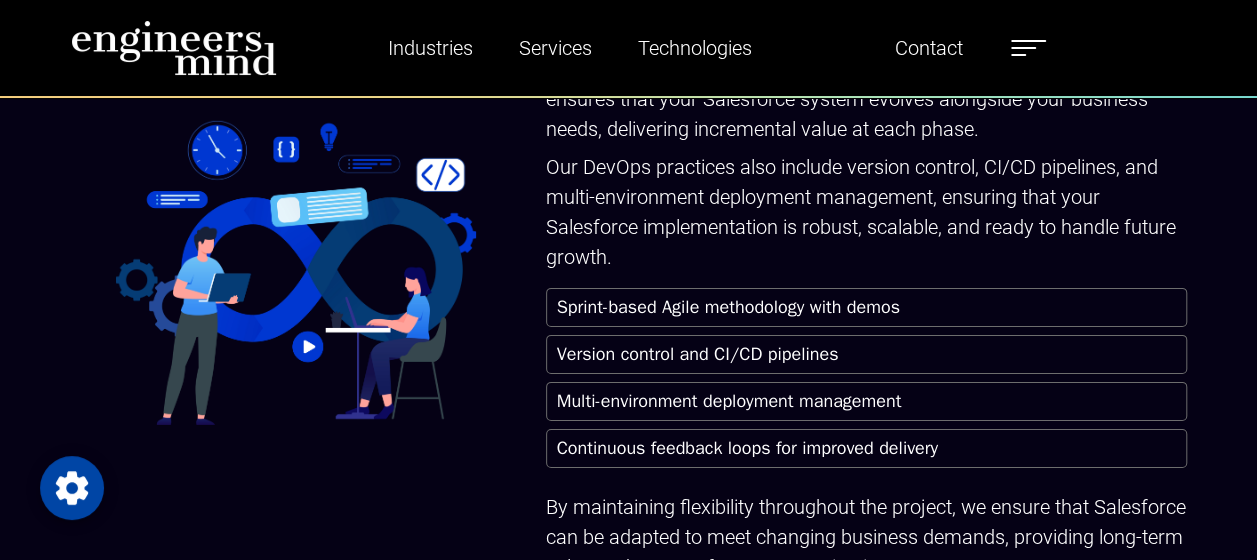 click at bounding box center [296, 273] 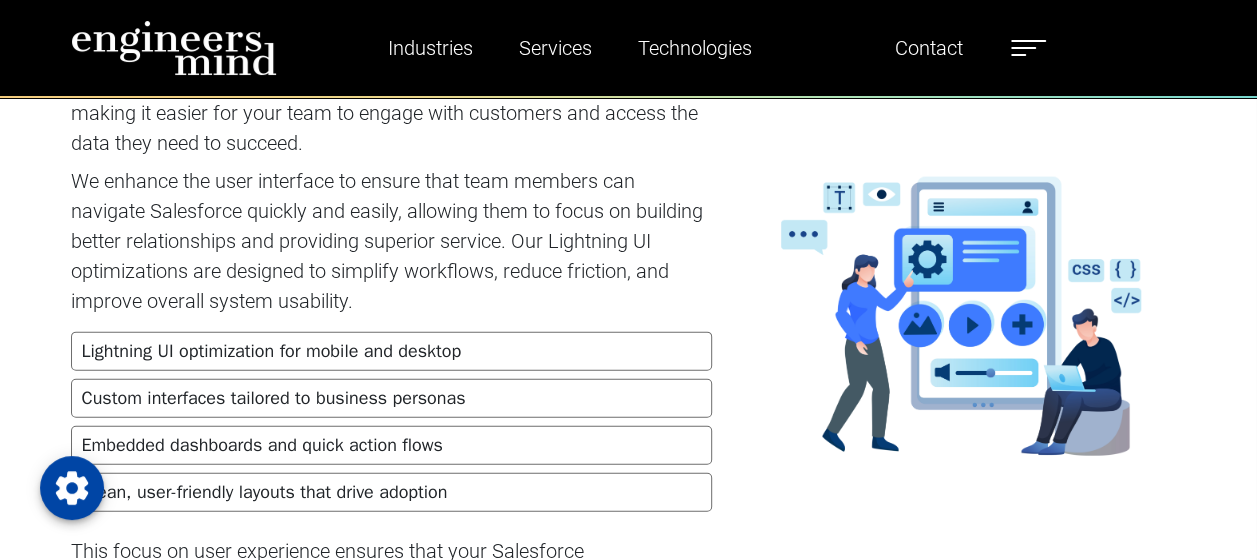 scroll, scrollTop: 6000, scrollLeft: 0, axis: vertical 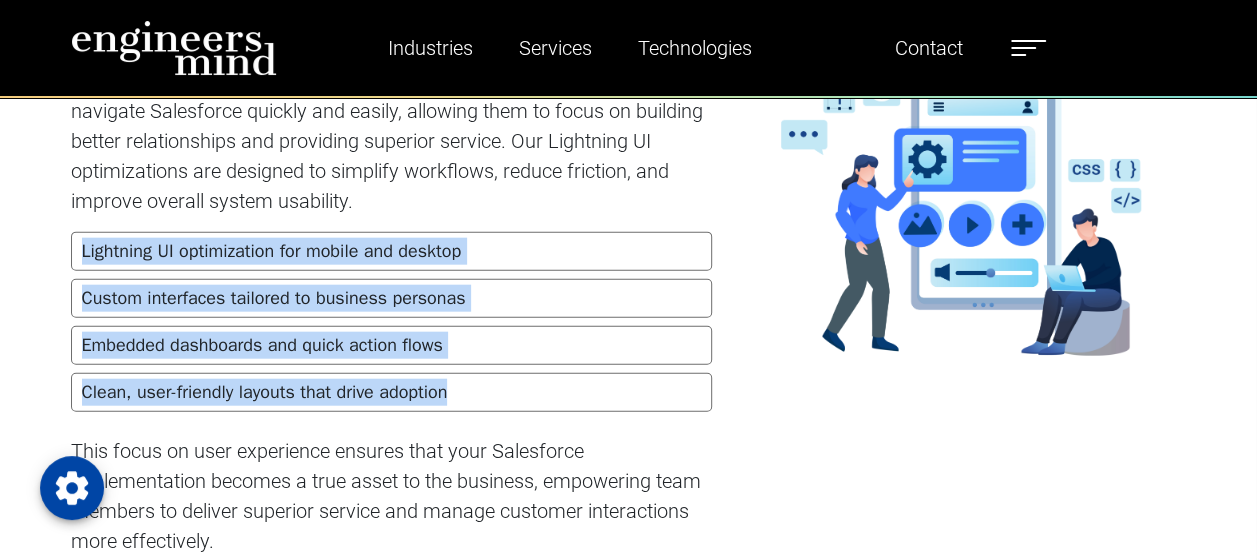 drag, startPoint x: 76, startPoint y: 236, endPoint x: 492, endPoint y: 364, distance: 435.24707 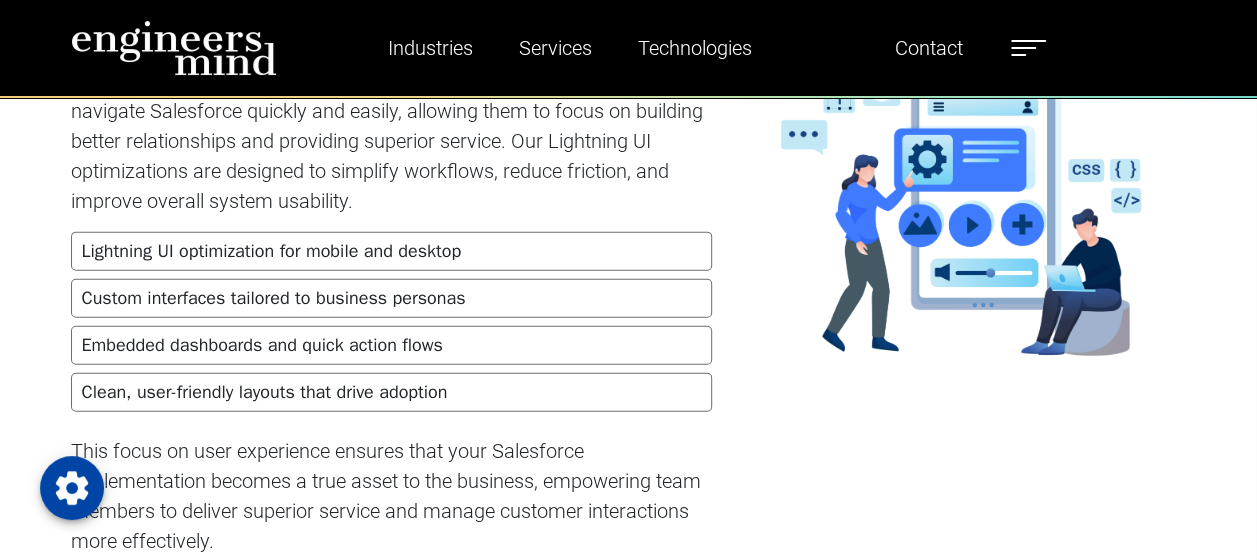 drag, startPoint x: 499, startPoint y: 374, endPoint x: 790, endPoint y: 401, distance: 292.24988 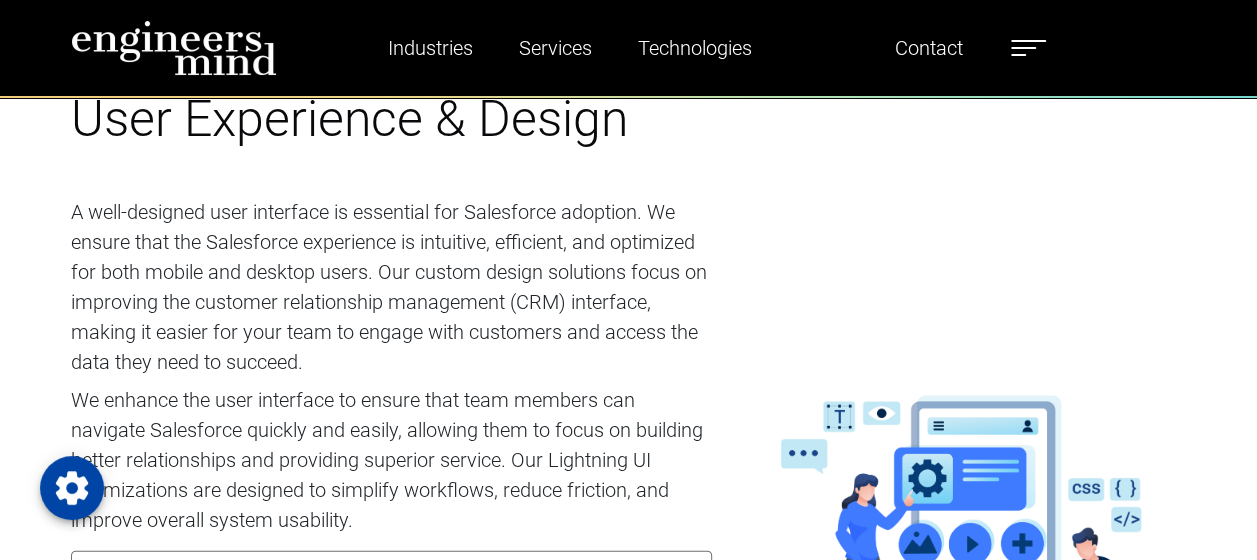 scroll, scrollTop: 6000, scrollLeft: 0, axis: vertical 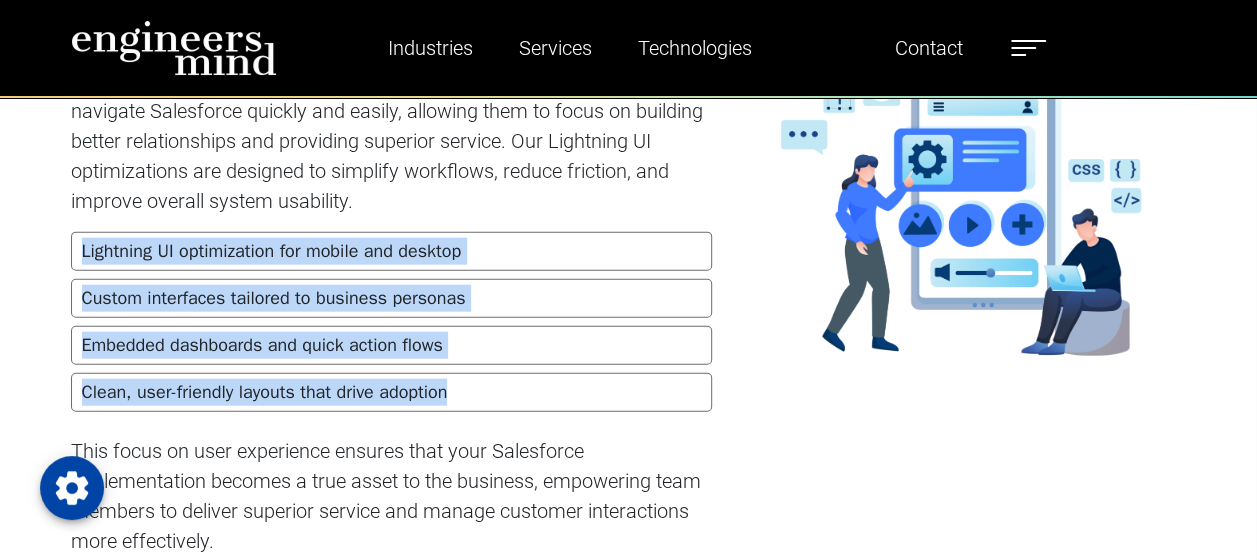 drag, startPoint x: 82, startPoint y: 233, endPoint x: 454, endPoint y: 381, distance: 400.35983 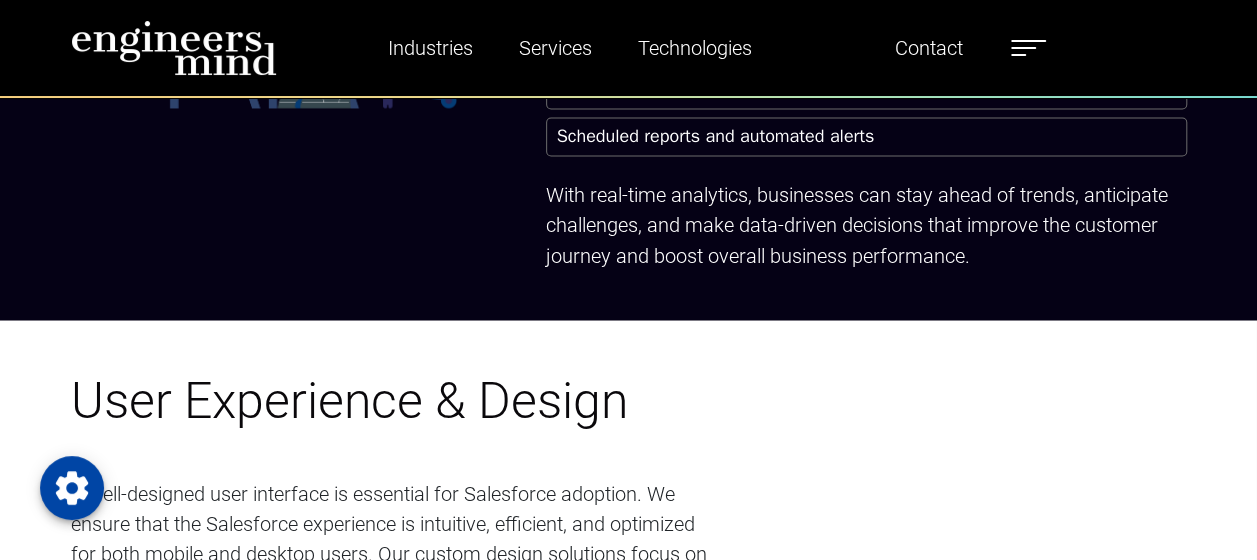 scroll, scrollTop: 5600, scrollLeft: 0, axis: vertical 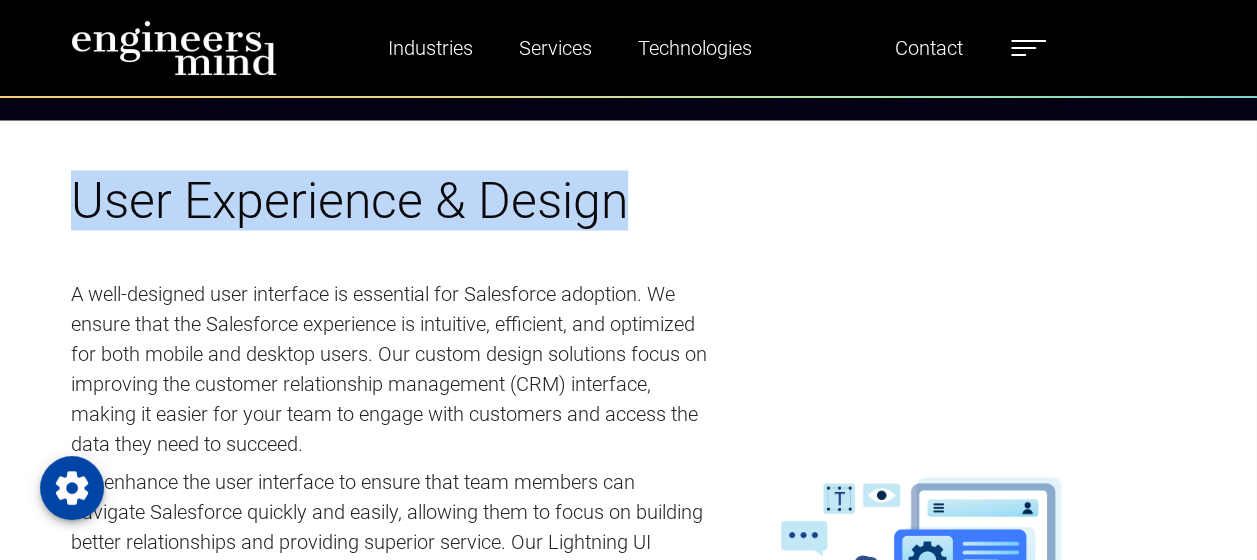 drag, startPoint x: 73, startPoint y: 194, endPoint x: 660, endPoint y: 200, distance: 587.03064 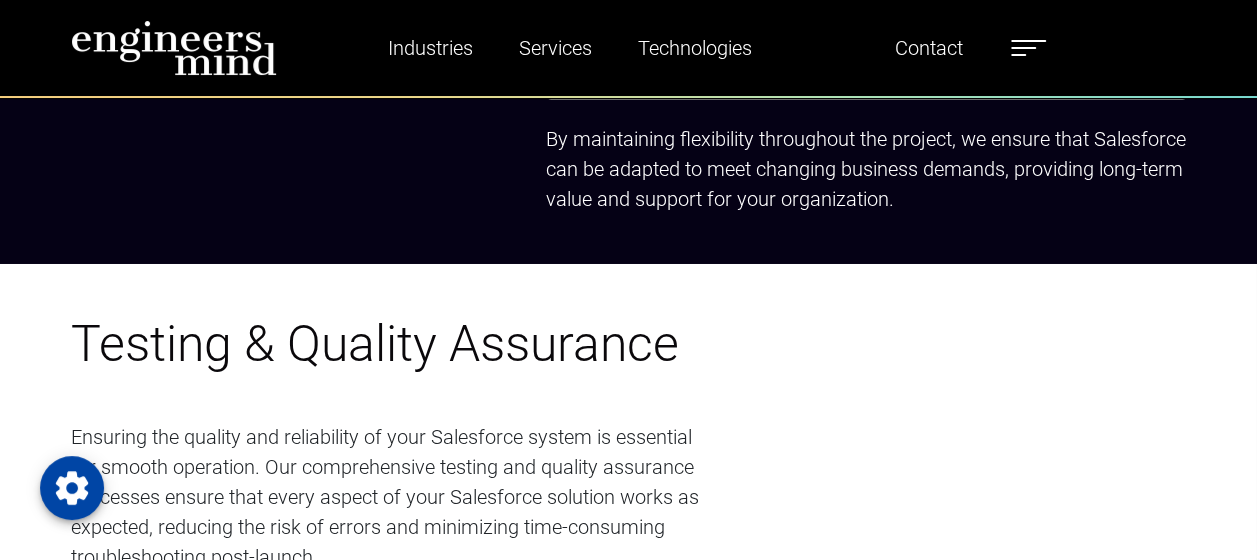 scroll, scrollTop: 6900, scrollLeft: 0, axis: vertical 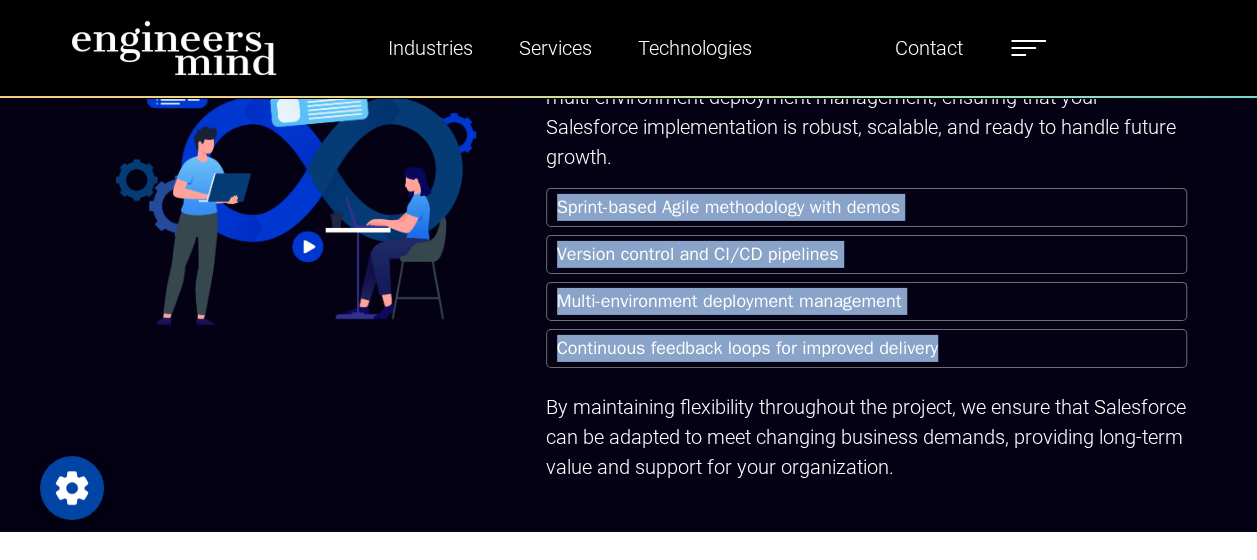 drag, startPoint x: 554, startPoint y: 184, endPoint x: 986, endPoint y: 354, distance: 464.24564 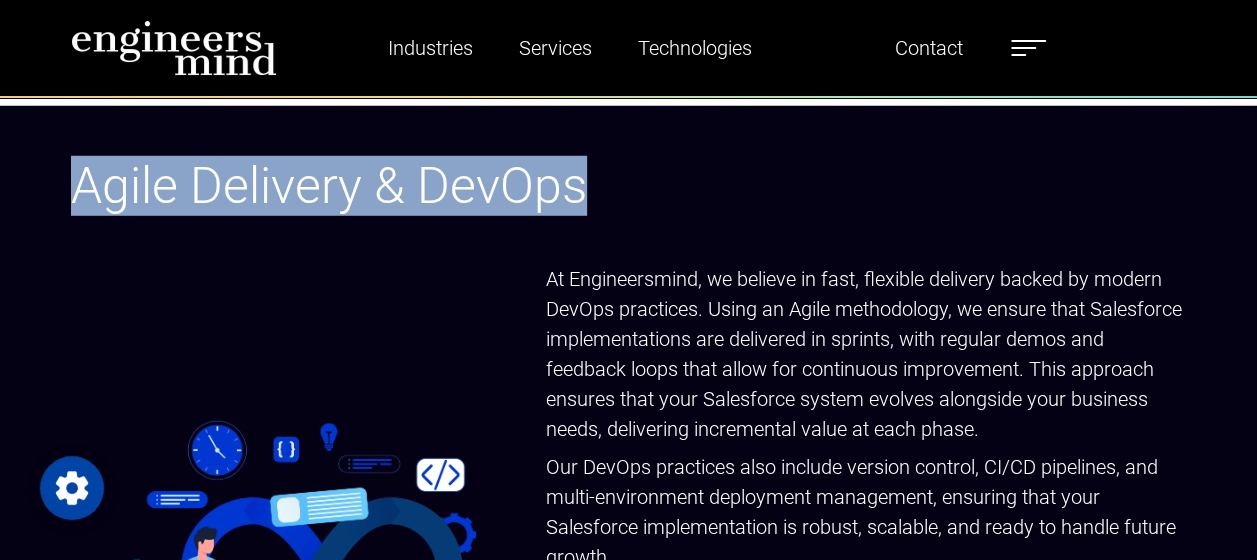 drag, startPoint x: 57, startPoint y: 183, endPoint x: 590, endPoint y: 173, distance: 533.0938 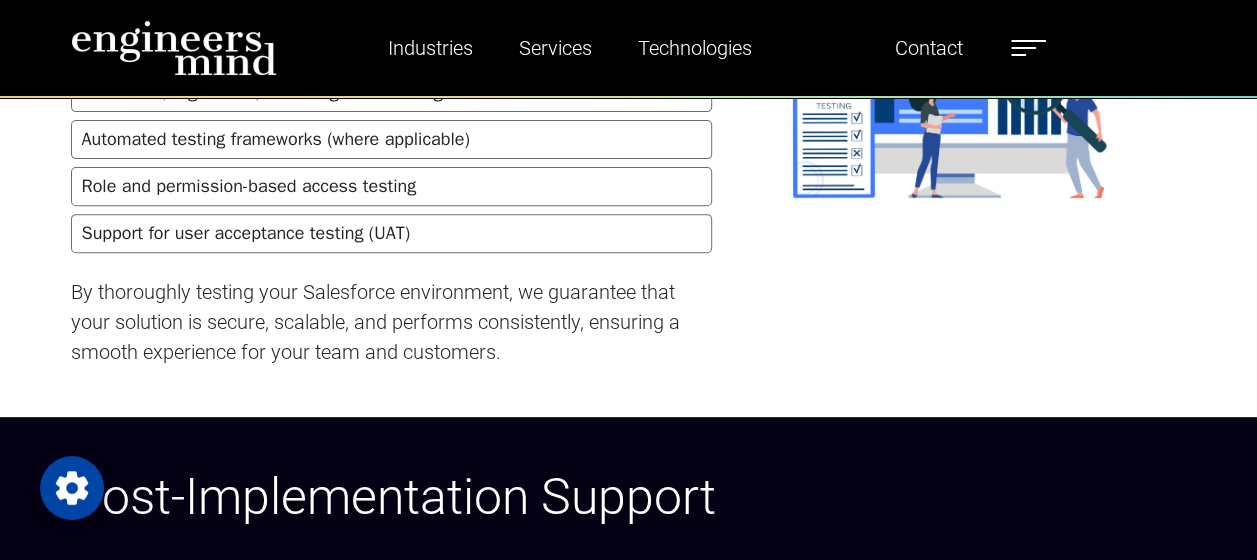 scroll, scrollTop: 7700, scrollLeft: 0, axis: vertical 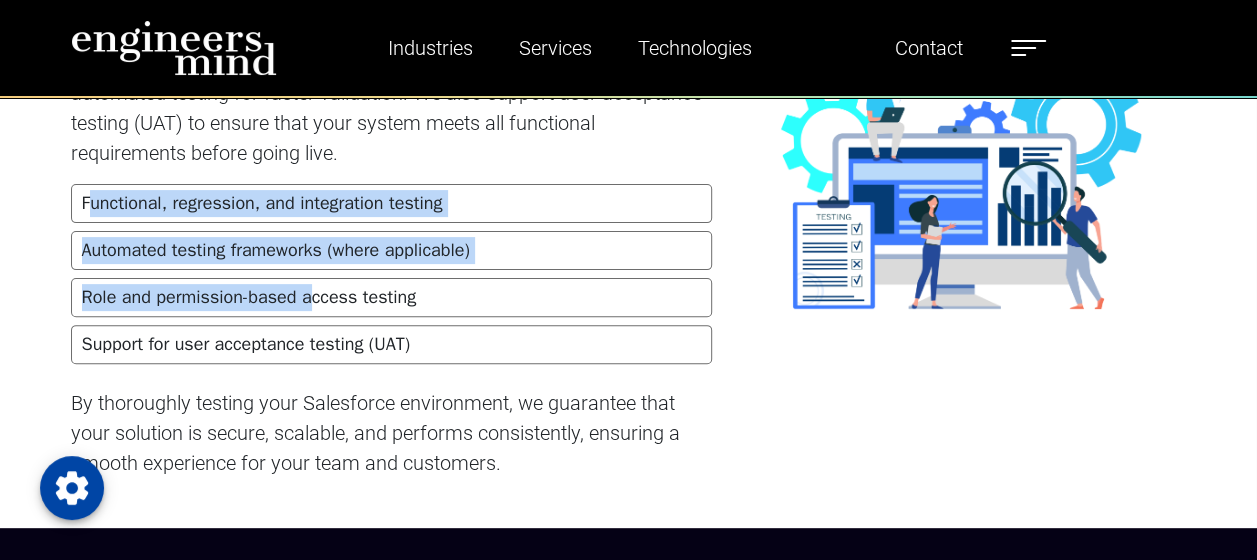 drag, startPoint x: 86, startPoint y: 183, endPoint x: 312, endPoint y: 260, distance: 238.7572 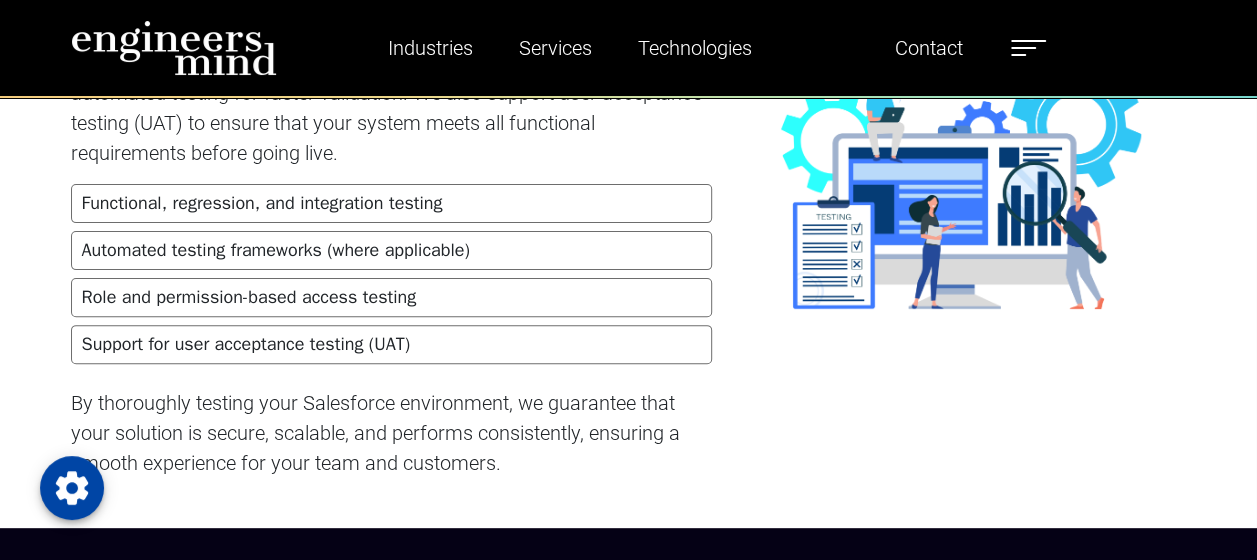drag, startPoint x: 312, startPoint y: 260, endPoint x: 428, endPoint y: 275, distance: 116.965805 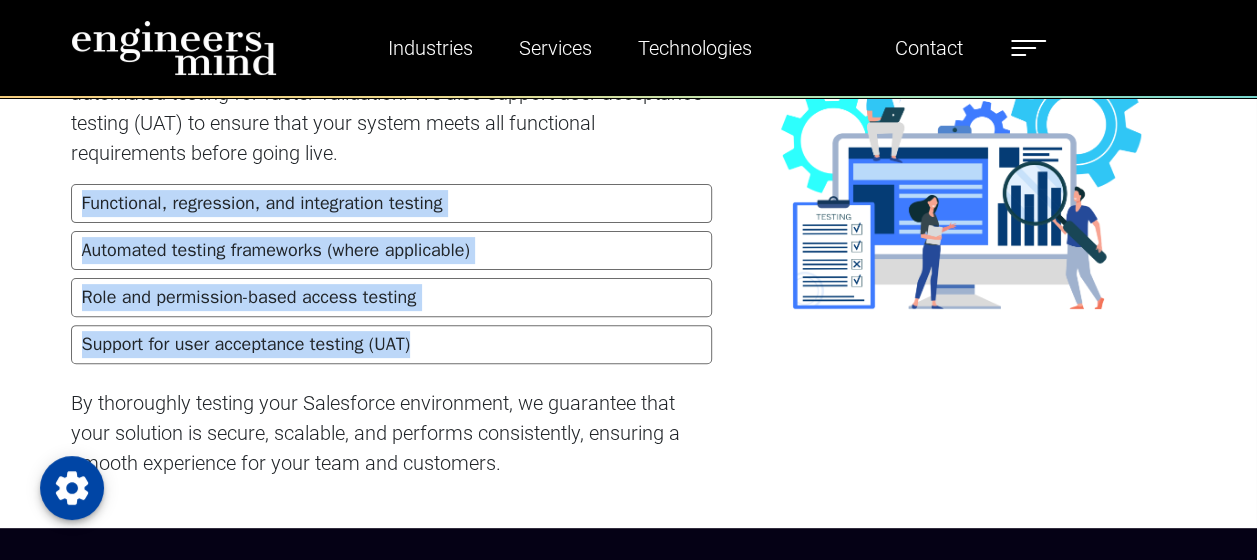 drag, startPoint x: 79, startPoint y: 178, endPoint x: 481, endPoint y: 340, distance: 433.41434 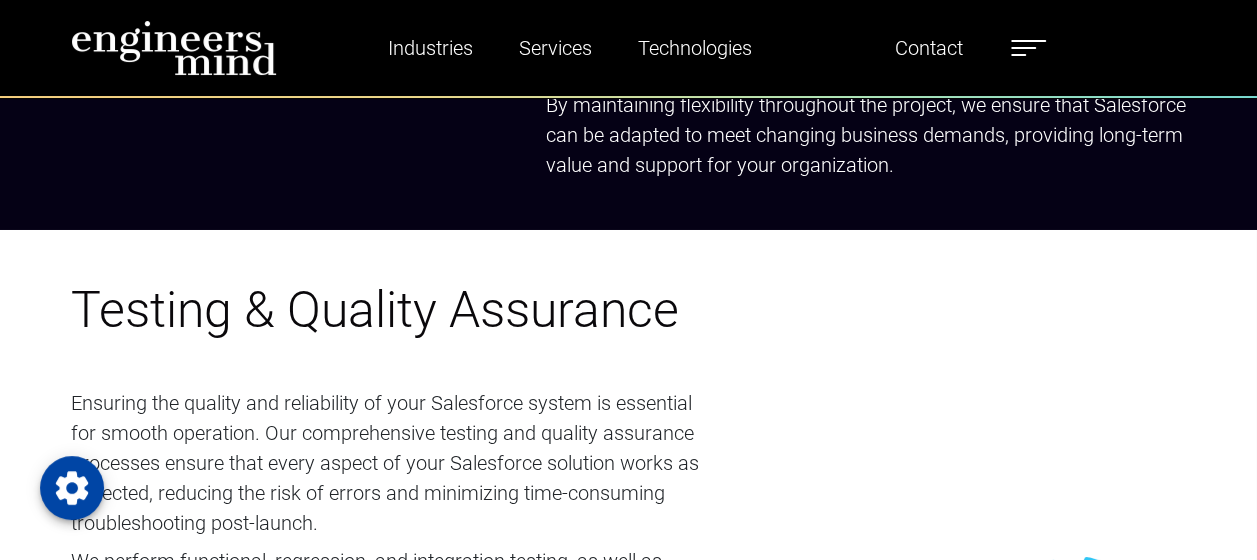scroll, scrollTop: 7200, scrollLeft: 0, axis: vertical 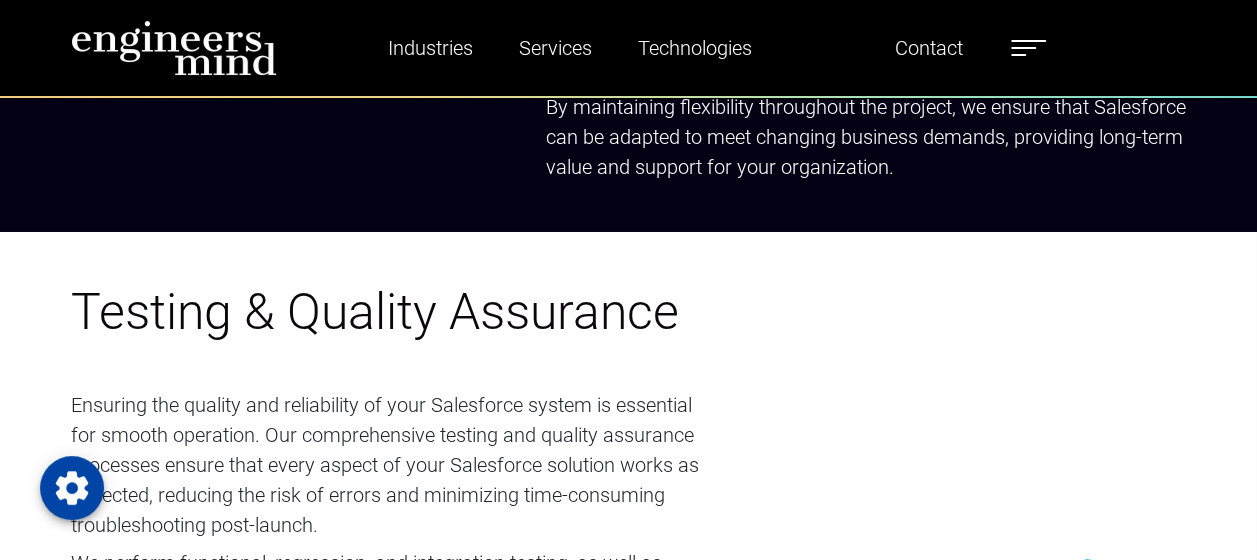 click on "Testing & Quality Assurance" at bounding box center (375, 312) 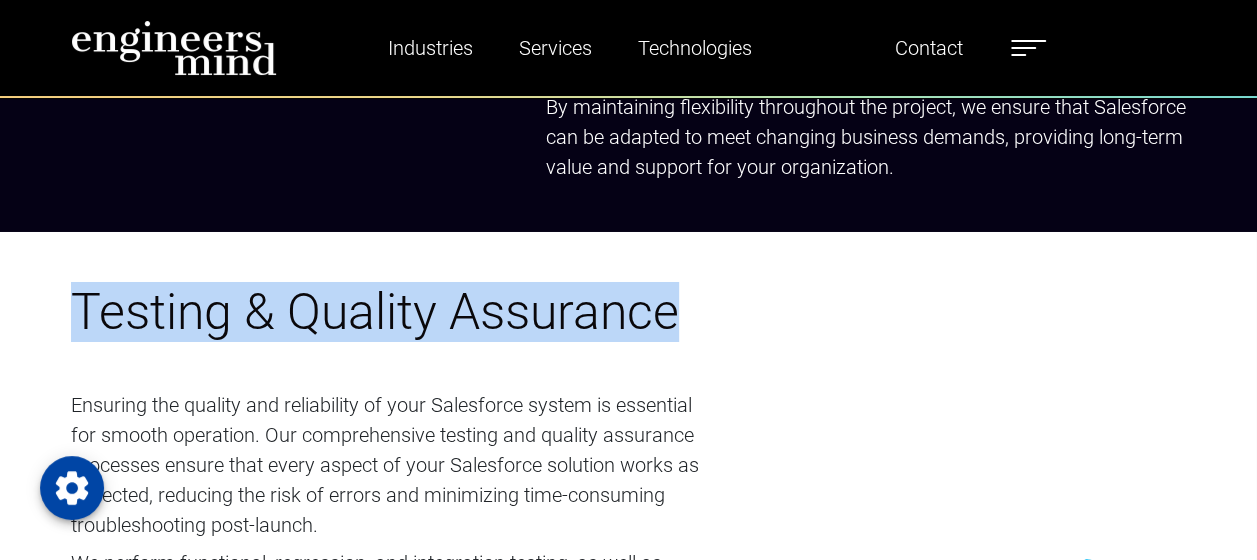 drag, startPoint x: 80, startPoint y: 295, endPoint x: 692, endPoint y: 310, distance: 612.1838 